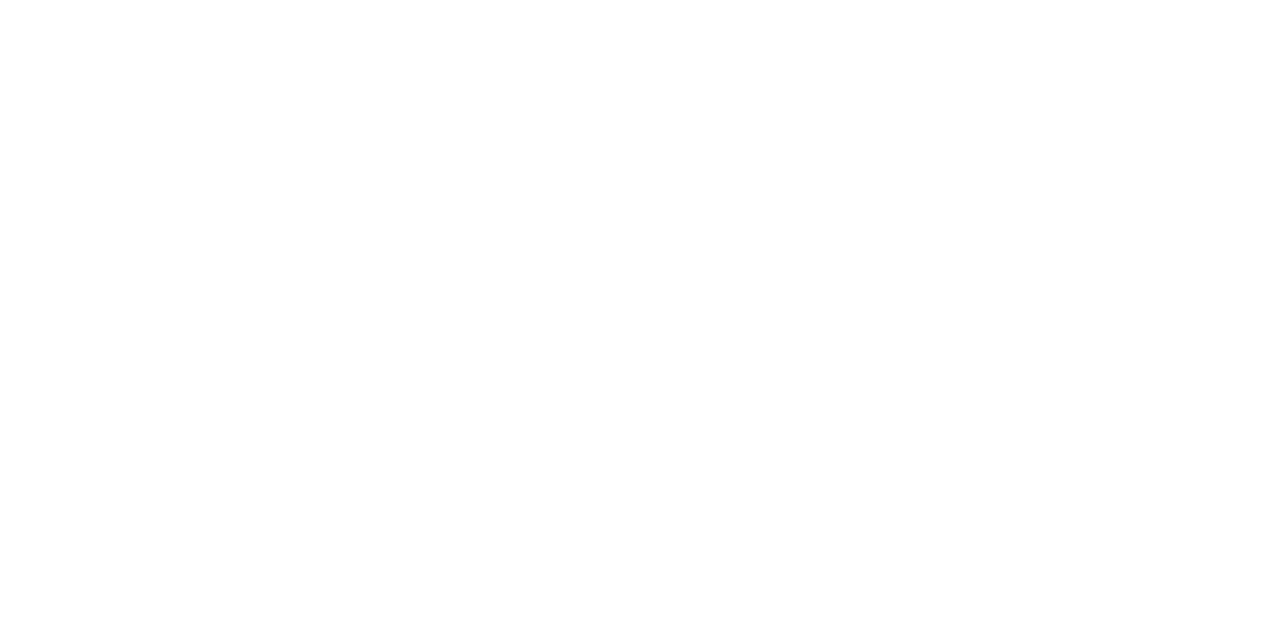 scroll, scrollTop: 0, scrollLeft: 0, axis: both 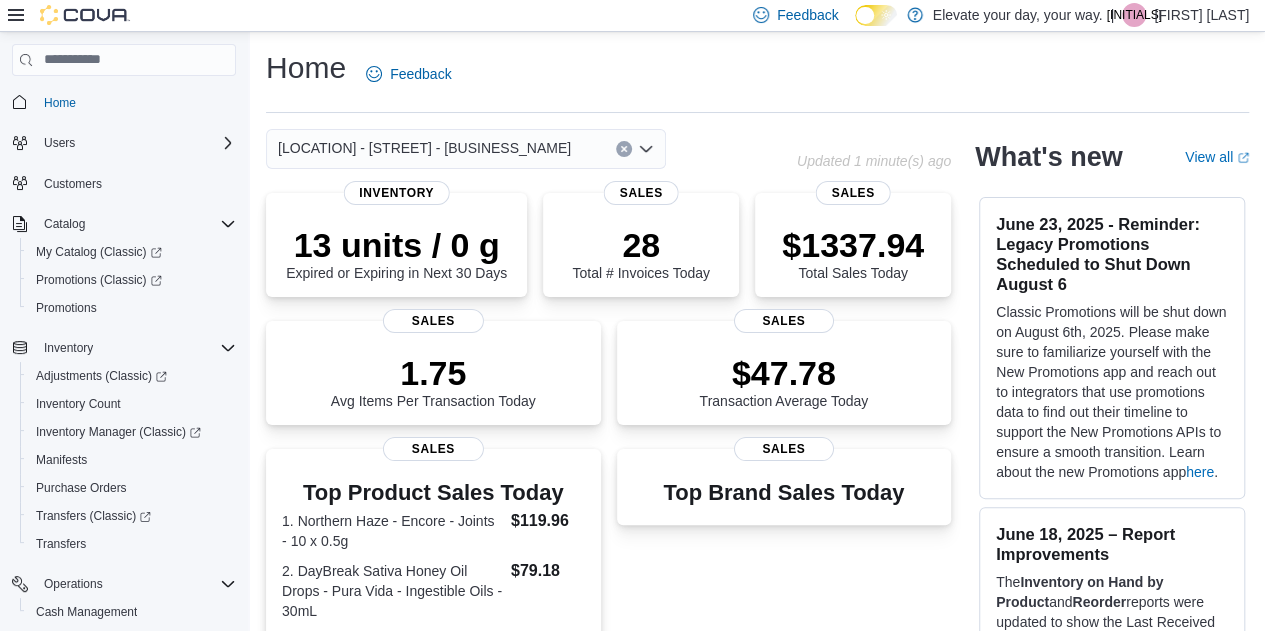 click on "Home Feedback [LOCATION] - [STREET] - [BUSINESS_NAME] Updated 1 minute(s) ago 13 units / 0 g Expired or Expiring in Next 30 Days Inventory 28 Total # Invoices Today Sales $1337.94 Total Sales Today Sales 1.75 Avg Items Per Transaction Today Sales $47.78 Transaction Average Today Sales Top Product Sales Today 1. Northern Haze - Encore - Joints - 10 x 0.5g $119.96 2. DayBreak Sativa Honey Oil Drops - Pura Vida - Ingestible Oils - 30mL $79.18 3. Liquid Imagination - Back Forty - Dried Flower - 7g $77.98 4. Blue Raspberry Ice AIO - Back Forty - Disposables - 0.95mL $72.94 5. Passion Fruit Dream Distillate Infused - General Admission - Infused Joints - 5 x 0.5g $50.74 Sales Top Brand Sales Today Sales Average Transactions per Hour Sales What's new View all (opens in a new tab or window) June 23, 2025 - Reminder: Legacy Promotions Scheduled to Shut Down August 6 here . June 18, 2025 – Report Improvements The Inventory on Hand by Product and Reorder Promotions and Inventory Count Search will now only every" at bounding box center (757, 641) 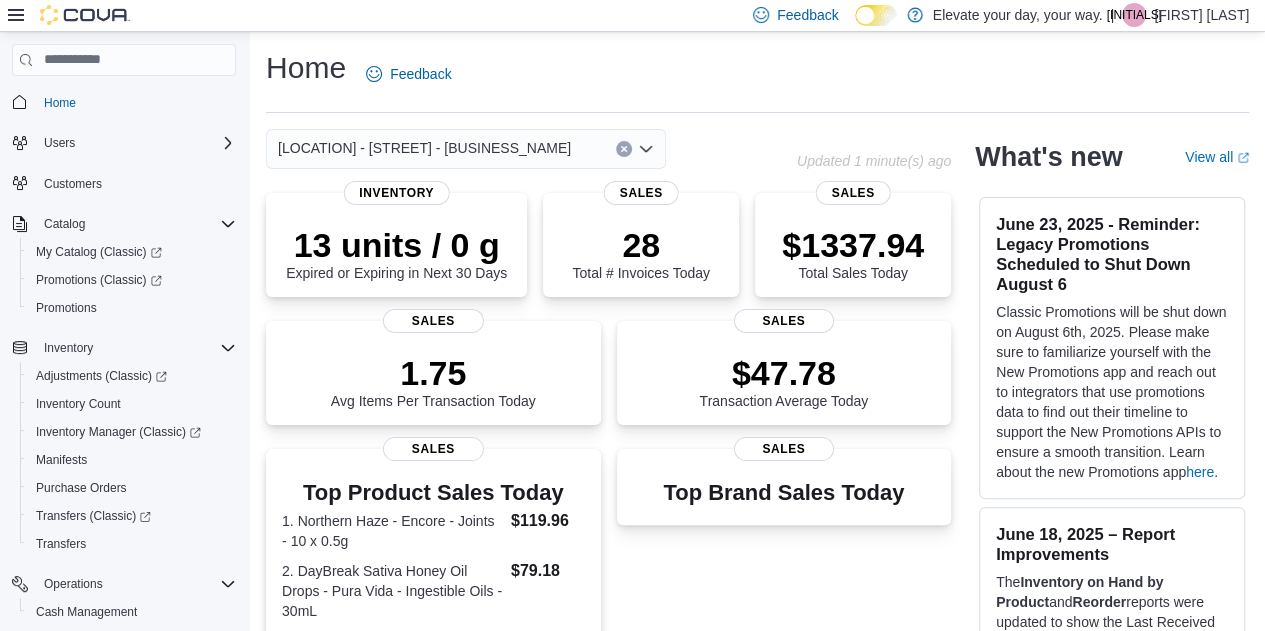 click on "Home Feedback" at bounding box center (757, 80) 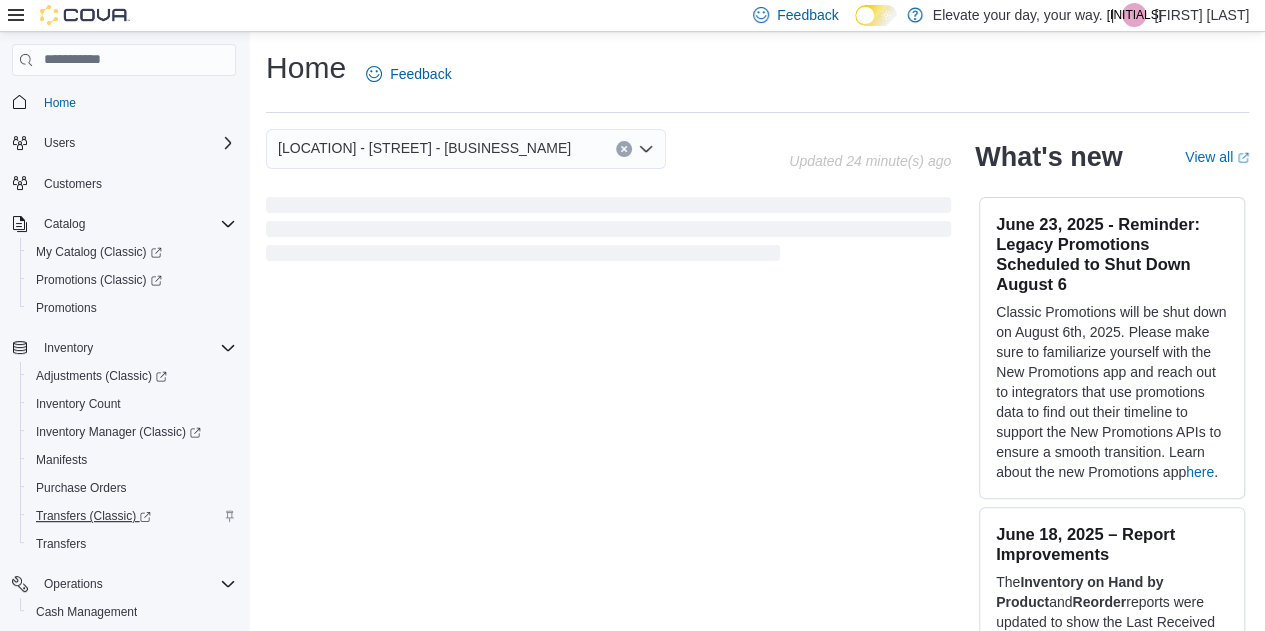 scroll, scrollTop: 229, scrollLeft: 0, axis: vertical 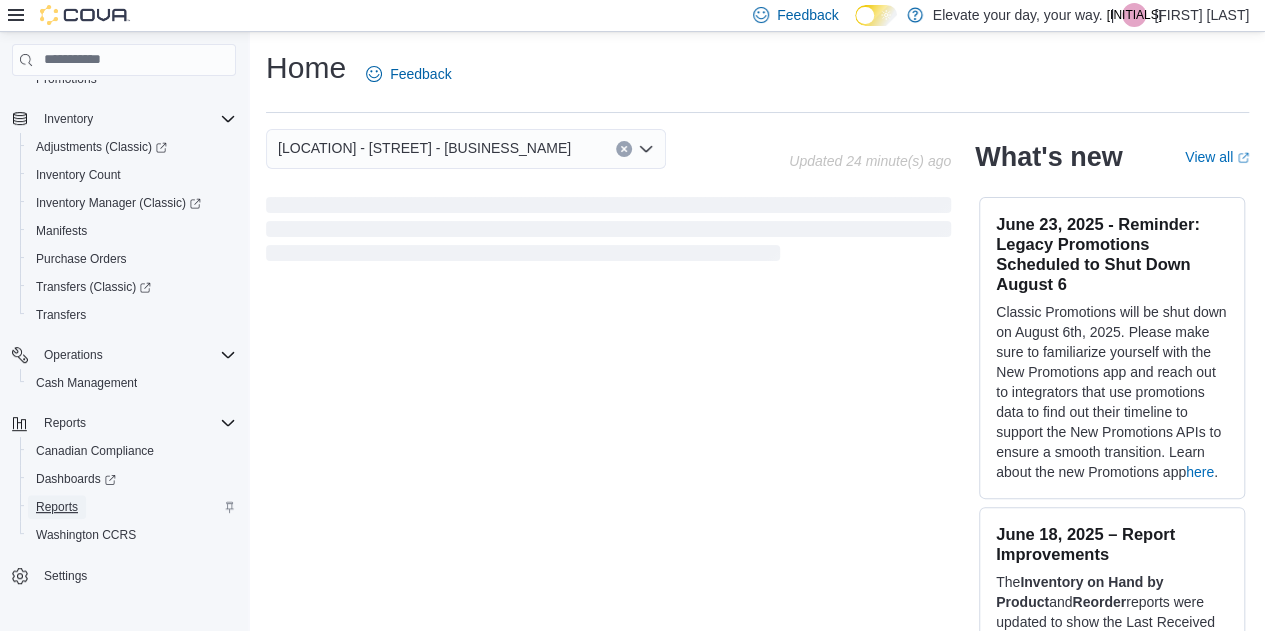 click on "Reports" at bounding box center (57, 507) 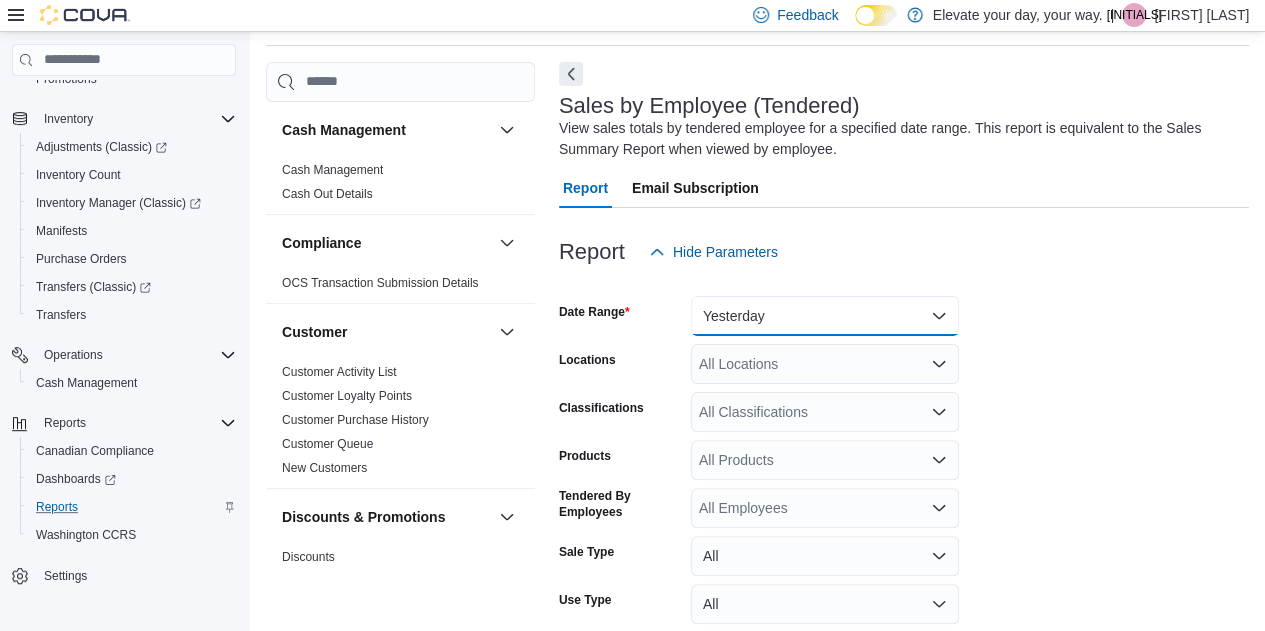 click on "Yesterday" at bounding box center (825, 316) 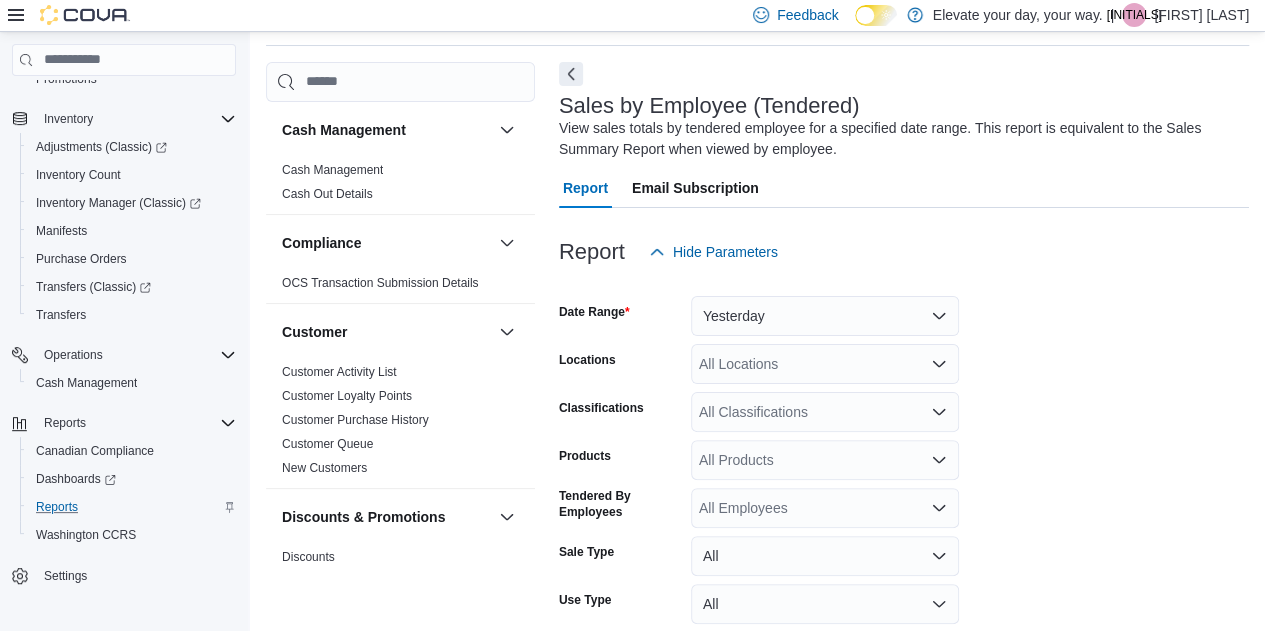 scroll, scrollTop: 71, scrollLeft: 0, axis: vertical 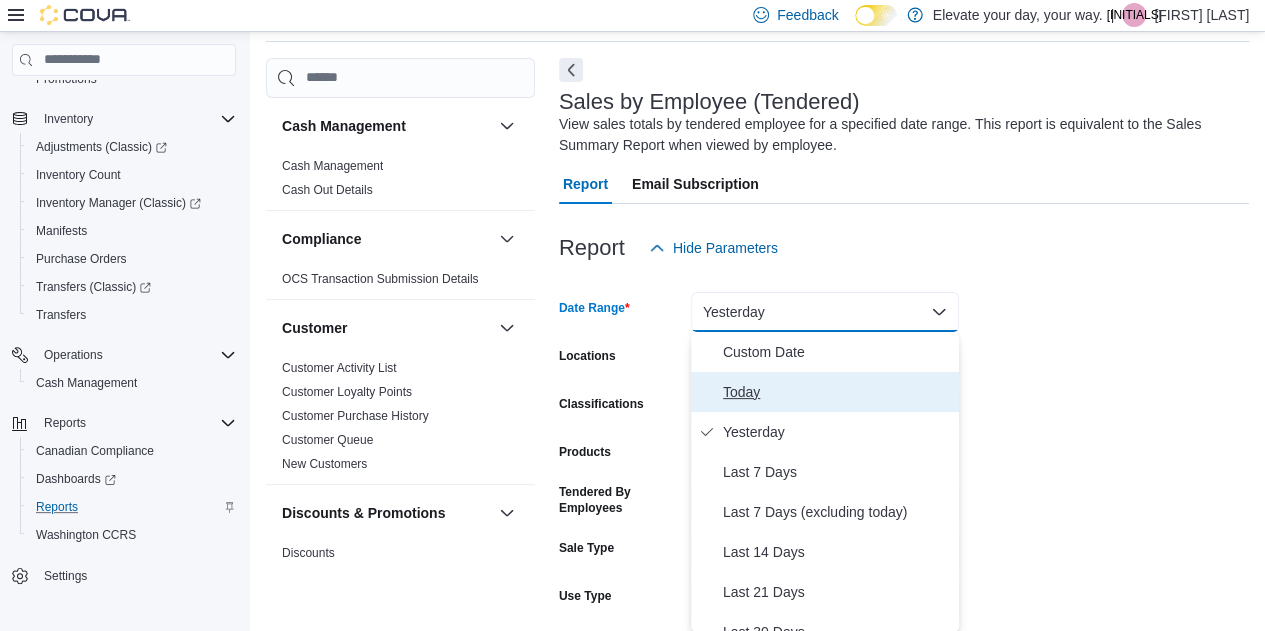click on "Today" at bounding box center [837, 392] 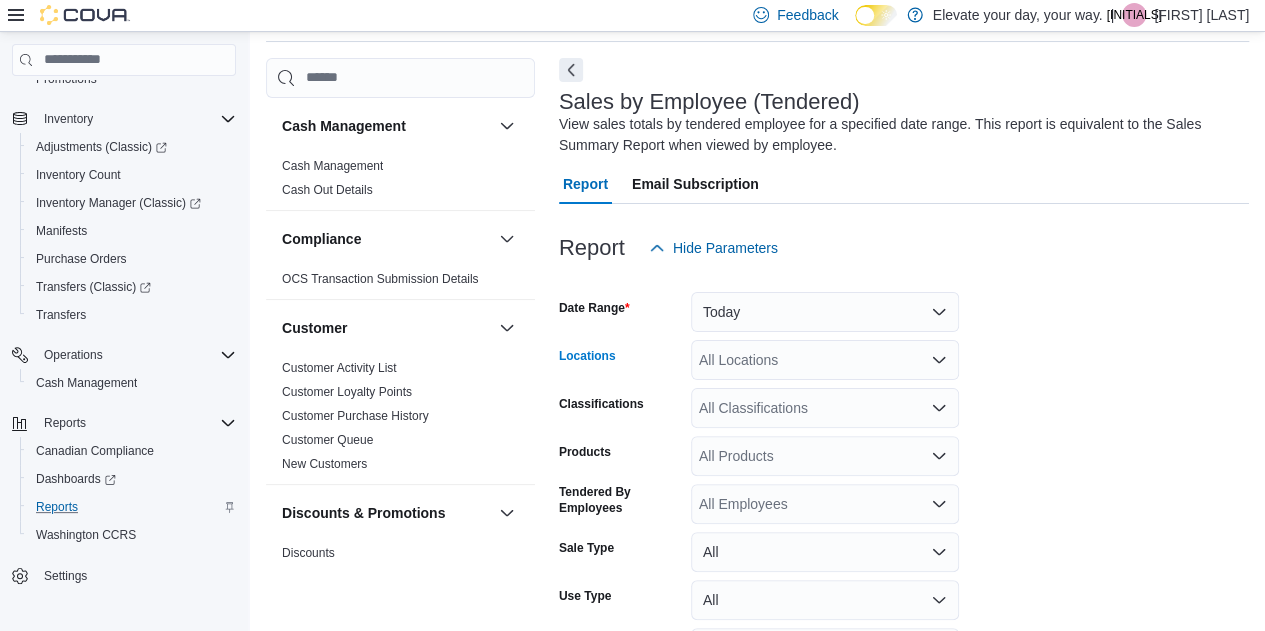 click on "All Locations" at bounding box center [825, 360] 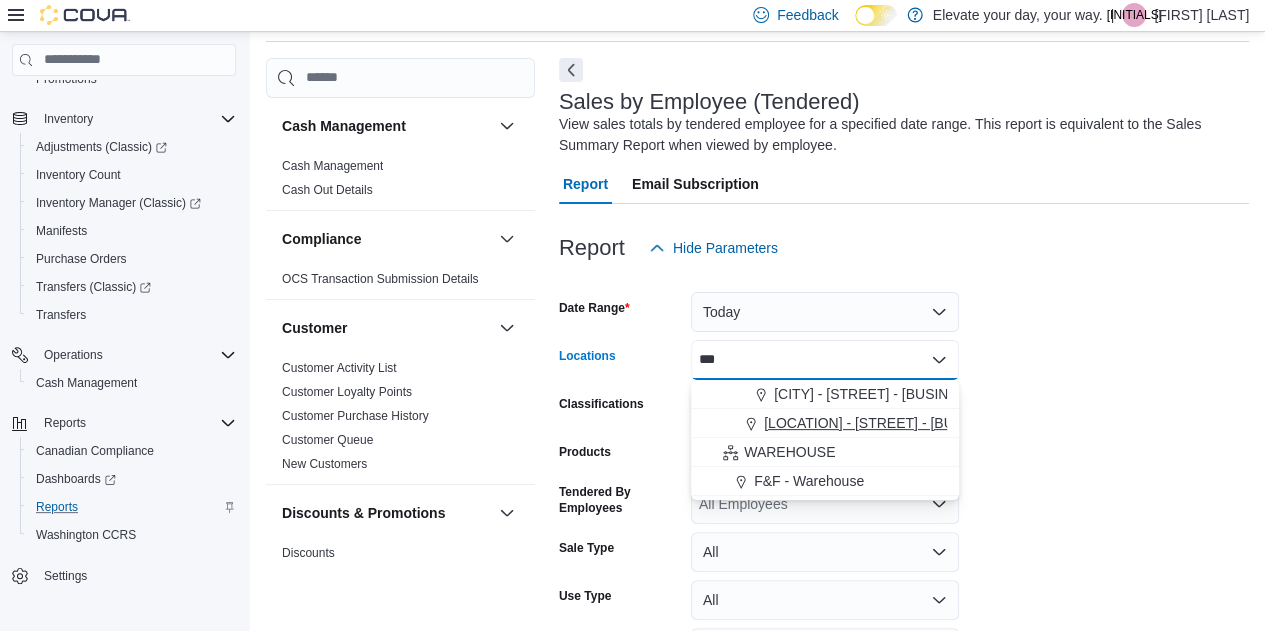 type on "***" 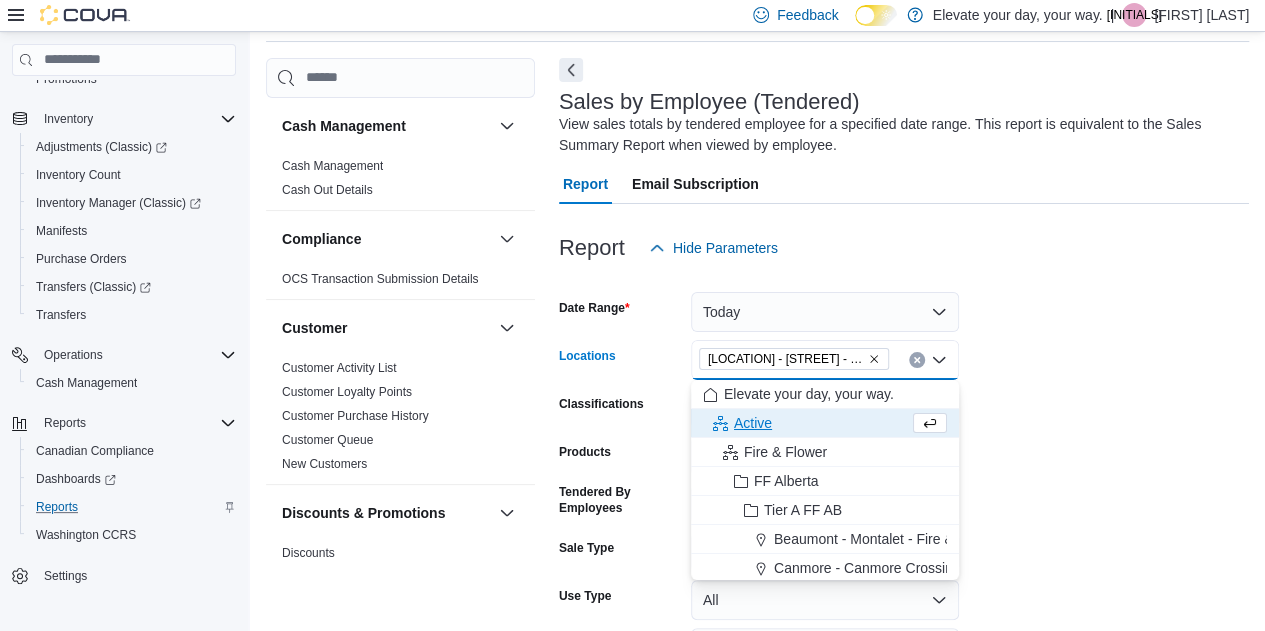 click on "Date Range Today Locations [LOCATION] - [STREET] - [BUSINESS_NAME] Combo box. Selected. [LOCATION] - [STREET] - [BUSINESS_NAME]. Press Backspace to delete [LOCATION] - [STREET] - [BUSINESS_NAME]. Combo box input. All Locations. Type some text or, to display a list of choices, press Down Arrow. To exit the list of choices, press Escape. Classifications All Classifications Products All Products Tendered By Employees All Employees Sale Type All Use Type All Is Delivery All Export Run Report" at bounding box center [904, 496] 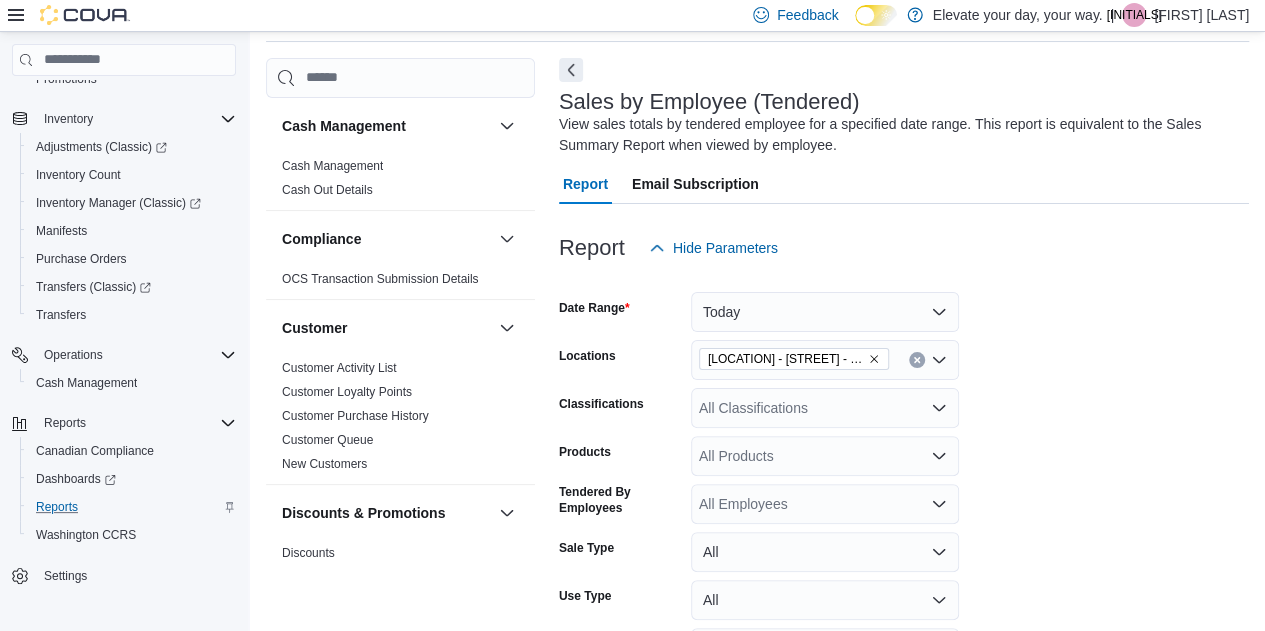 scroll, scrollTop: 203, scrollLeft: 0, axis: vertical 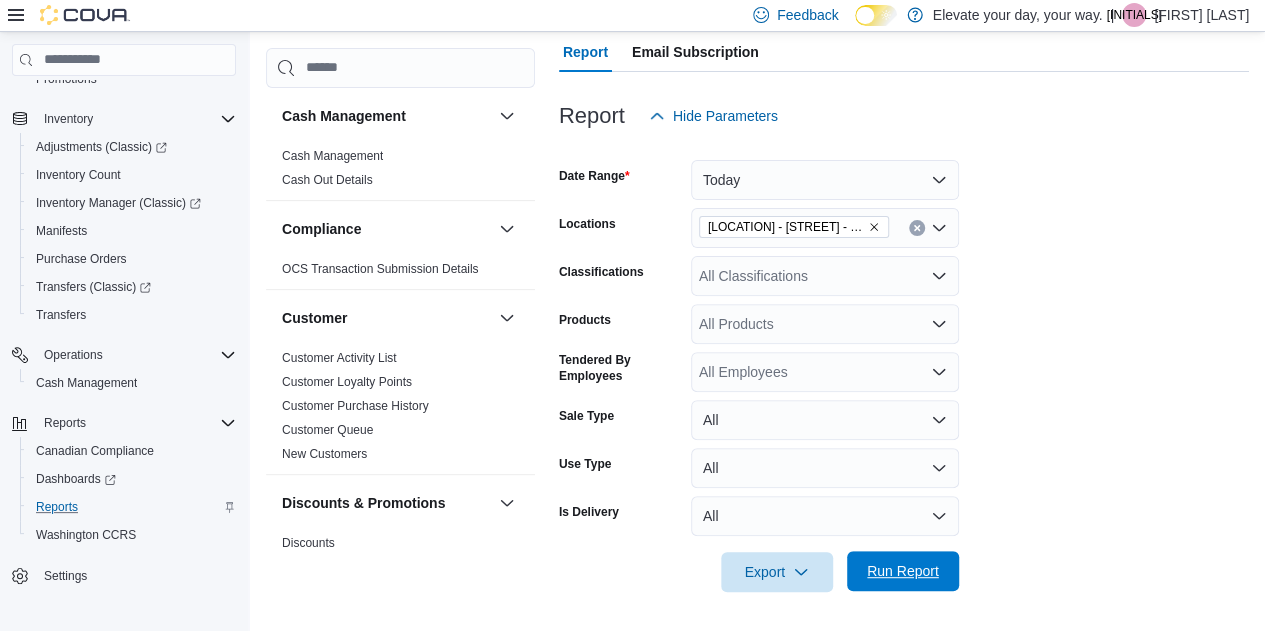 click on "Run Report" at bounding box center [903, 571] 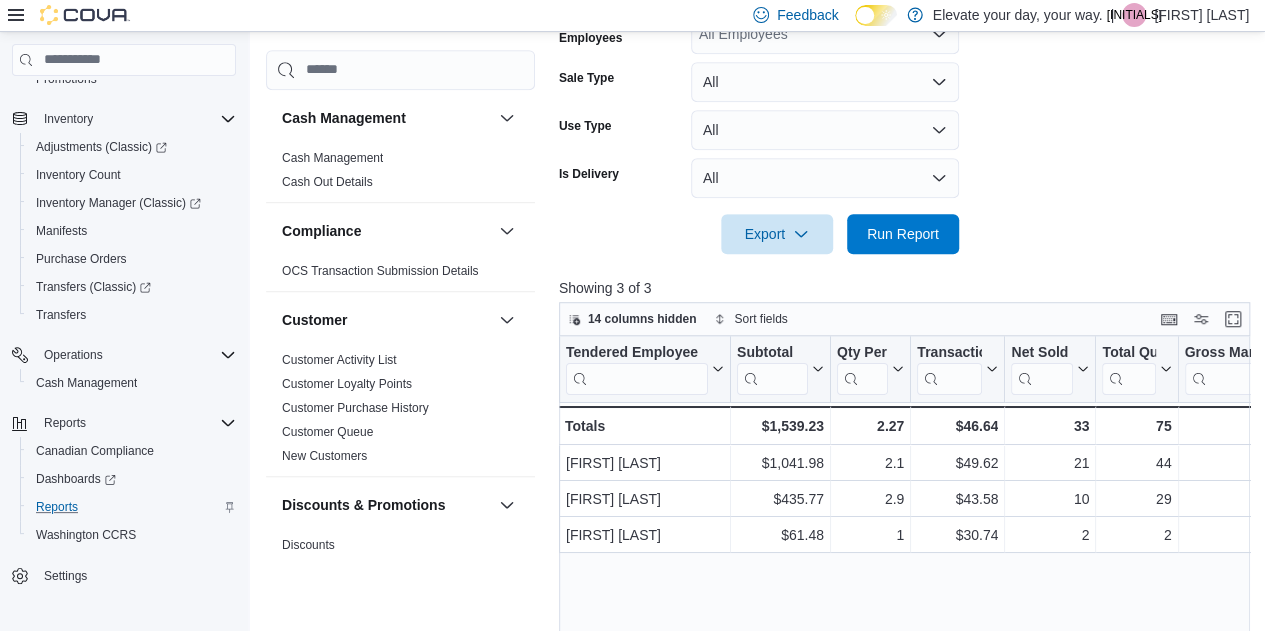 scroll, scrollTop: 548, scrollLeft: 0, axis: vertical 